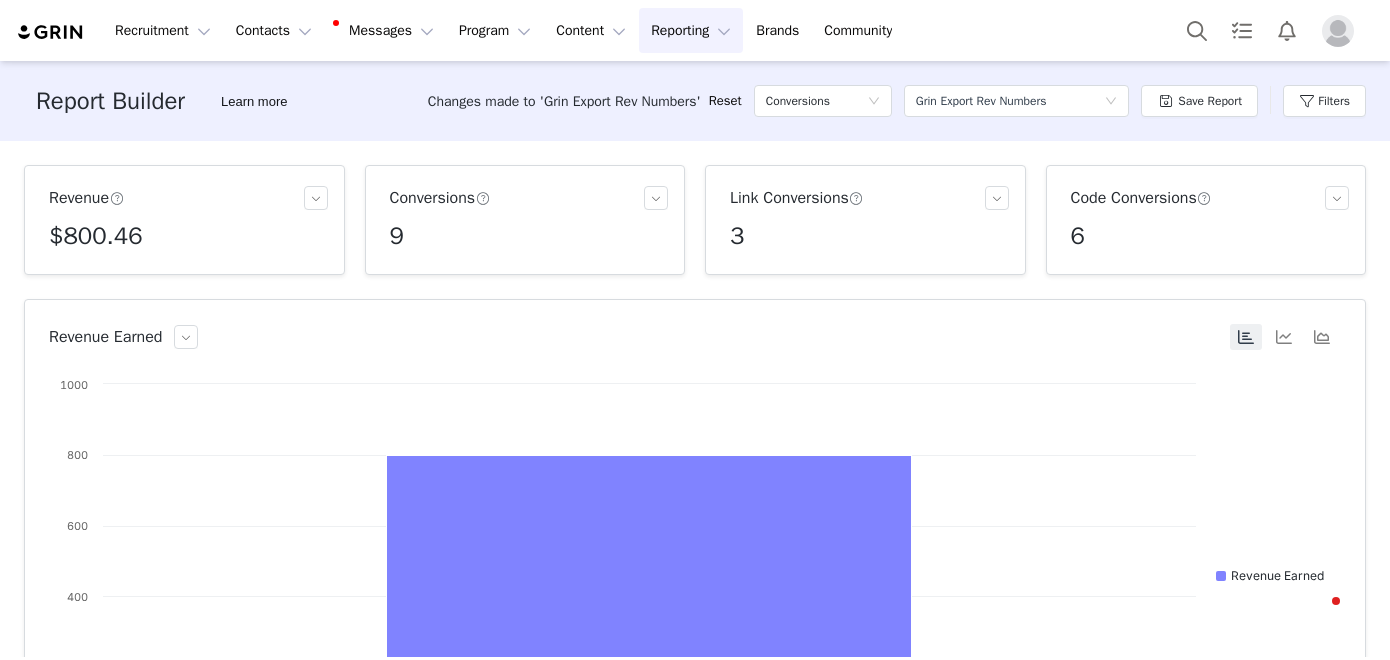 scroll, scrollTop: 0, scrollLeft: 0, axis: both 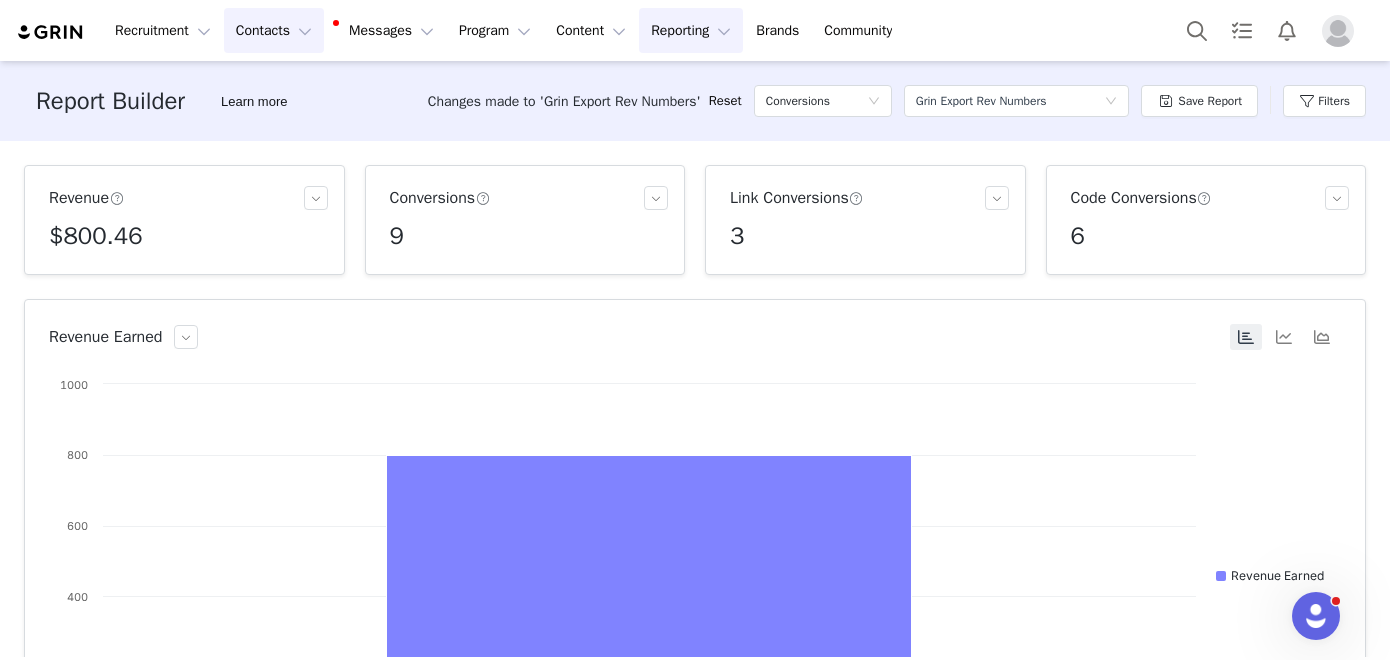 click on "Contacts Contacts" at bounding box center (274, 30) 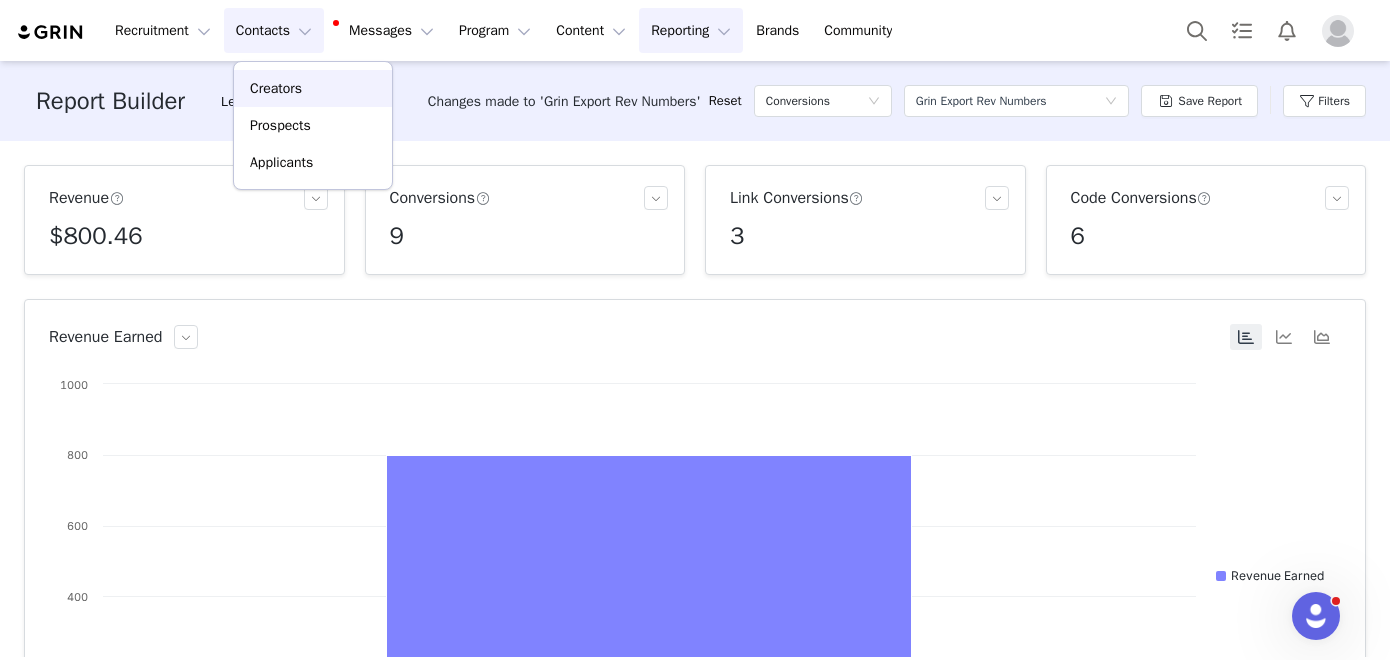 click on "Creators" at bounding box center (276, 88) 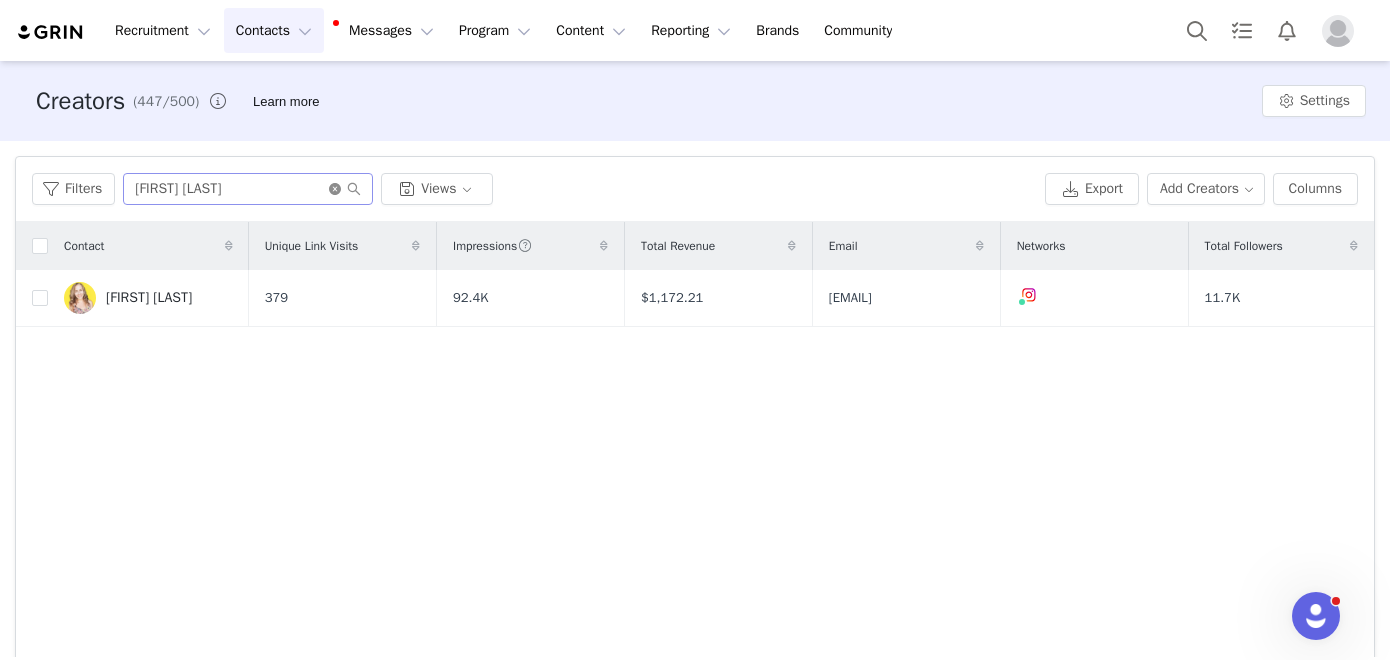 click 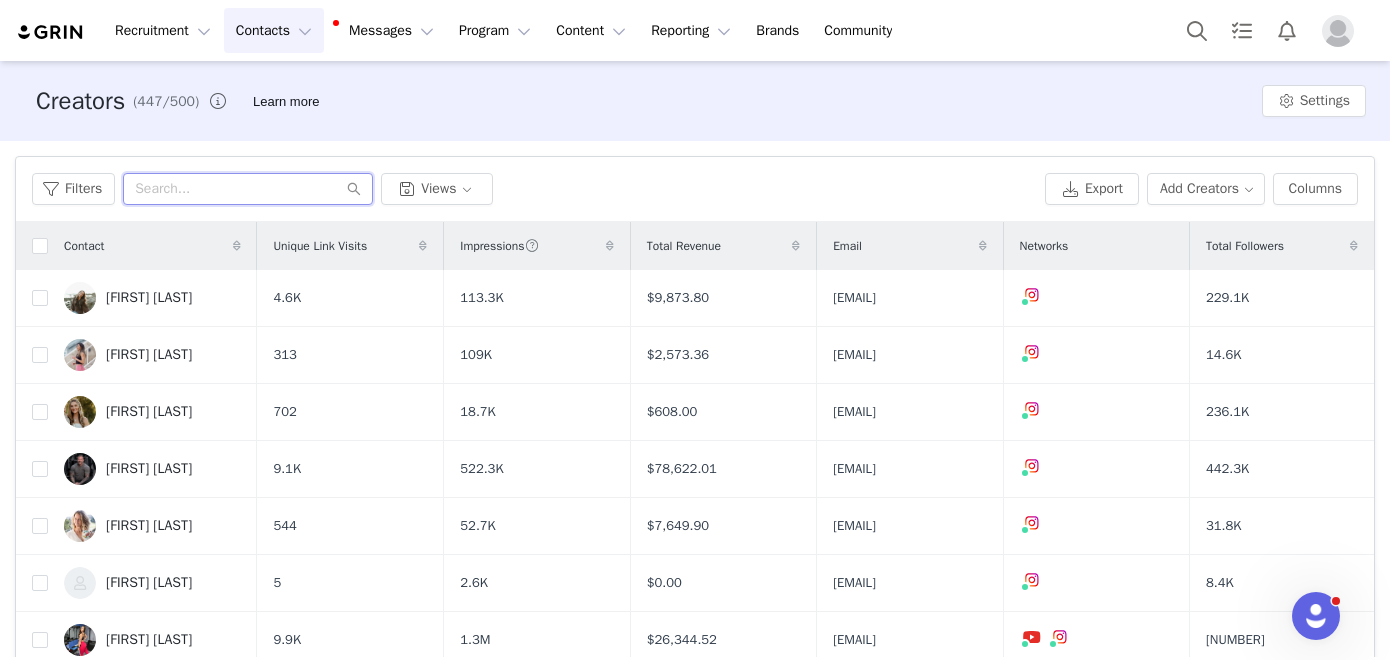 click at bounding box center [248, 189] 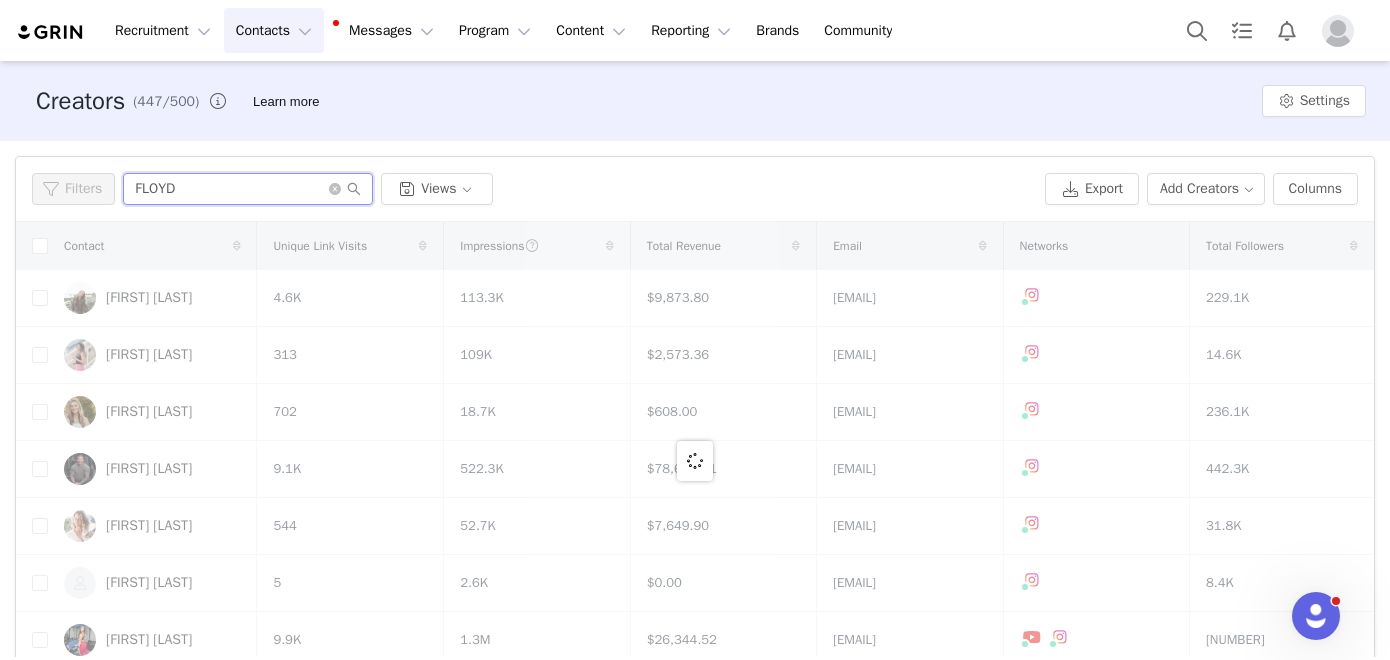 type on "FLOYD" 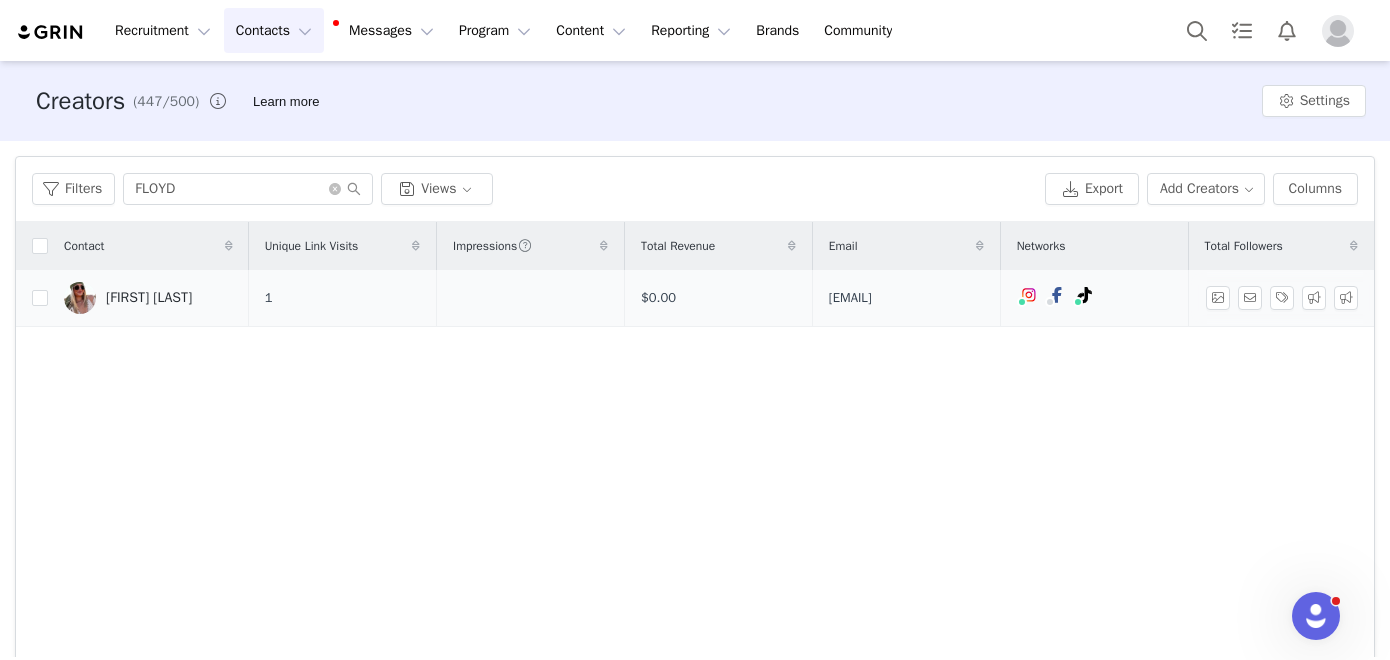 click on "[FIRST] [LAST]" at bounding box center [149, 298] 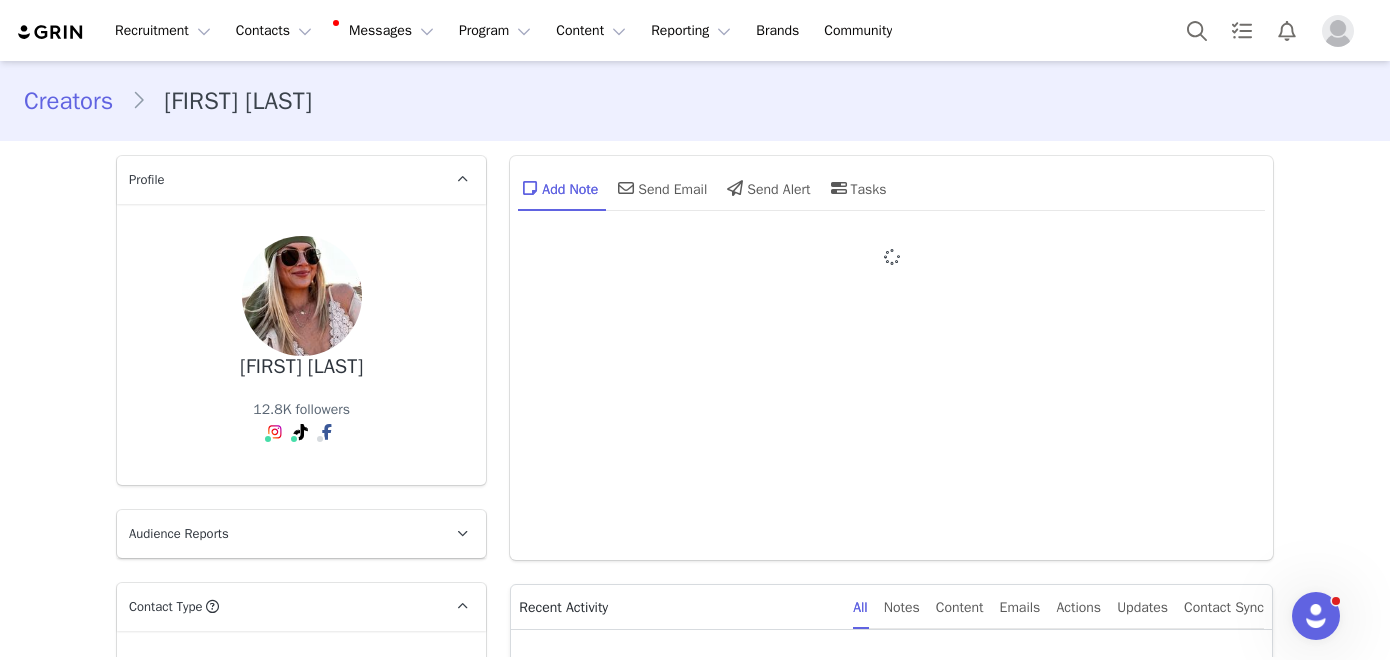 type on "+1 (United States)" 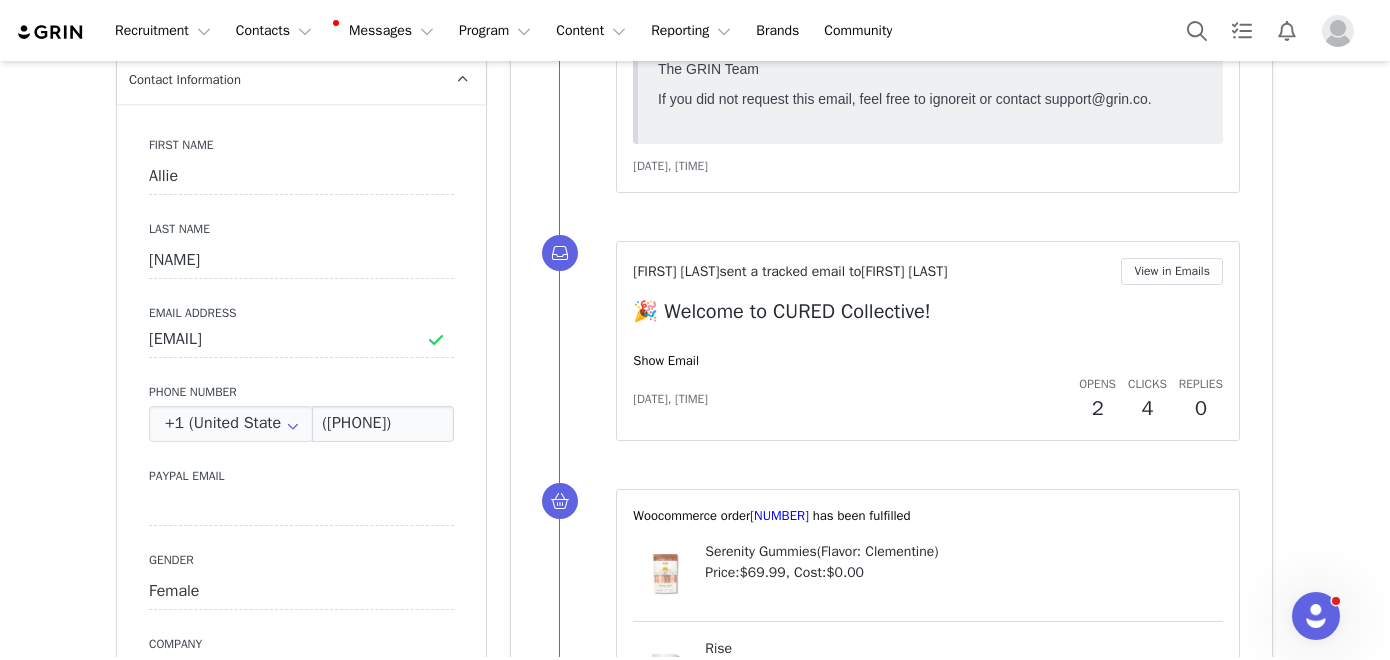 scroll, scrollTop: 802, scrollLeft: 0, axis: vertical 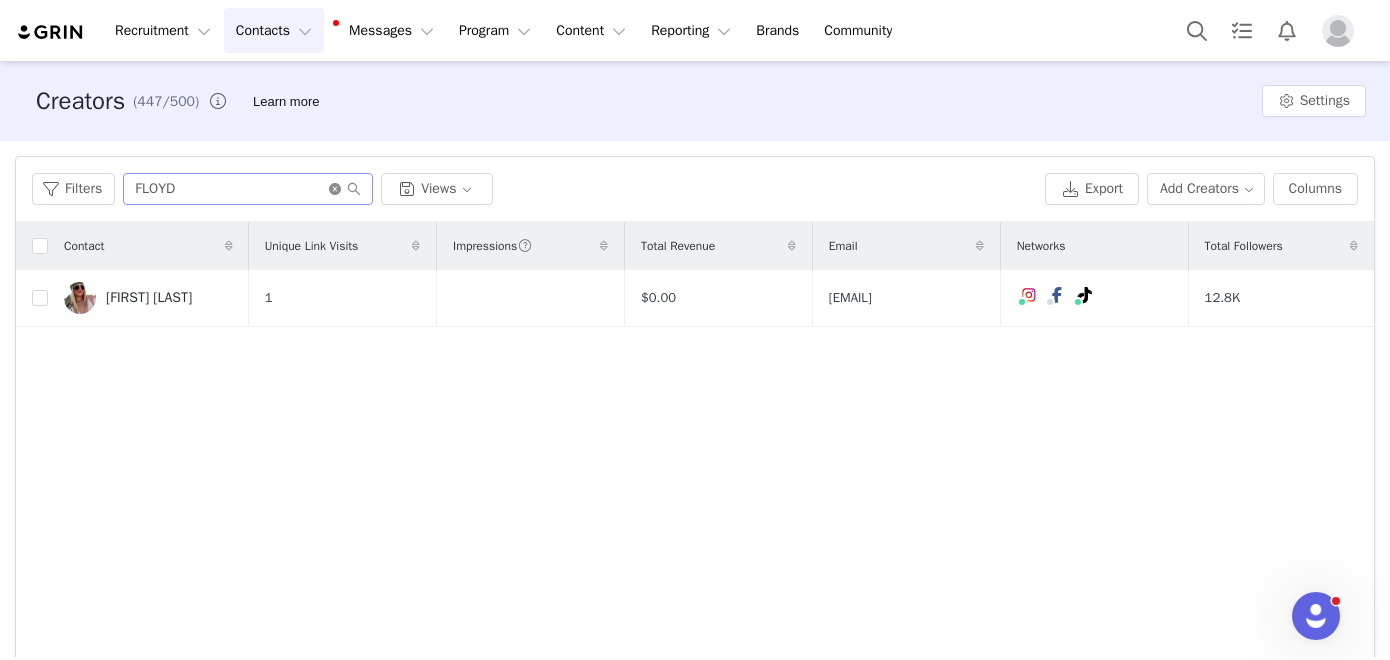 click 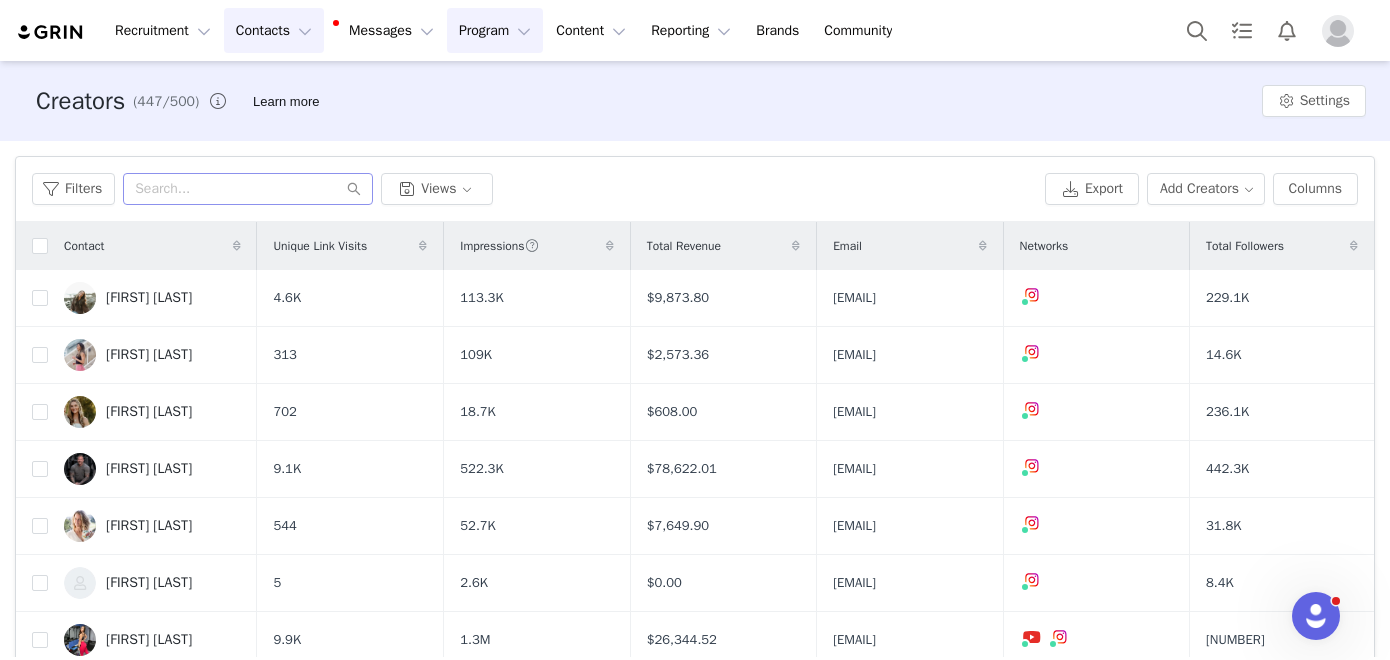 click on "Program Program" at bounding box center (495, 30) 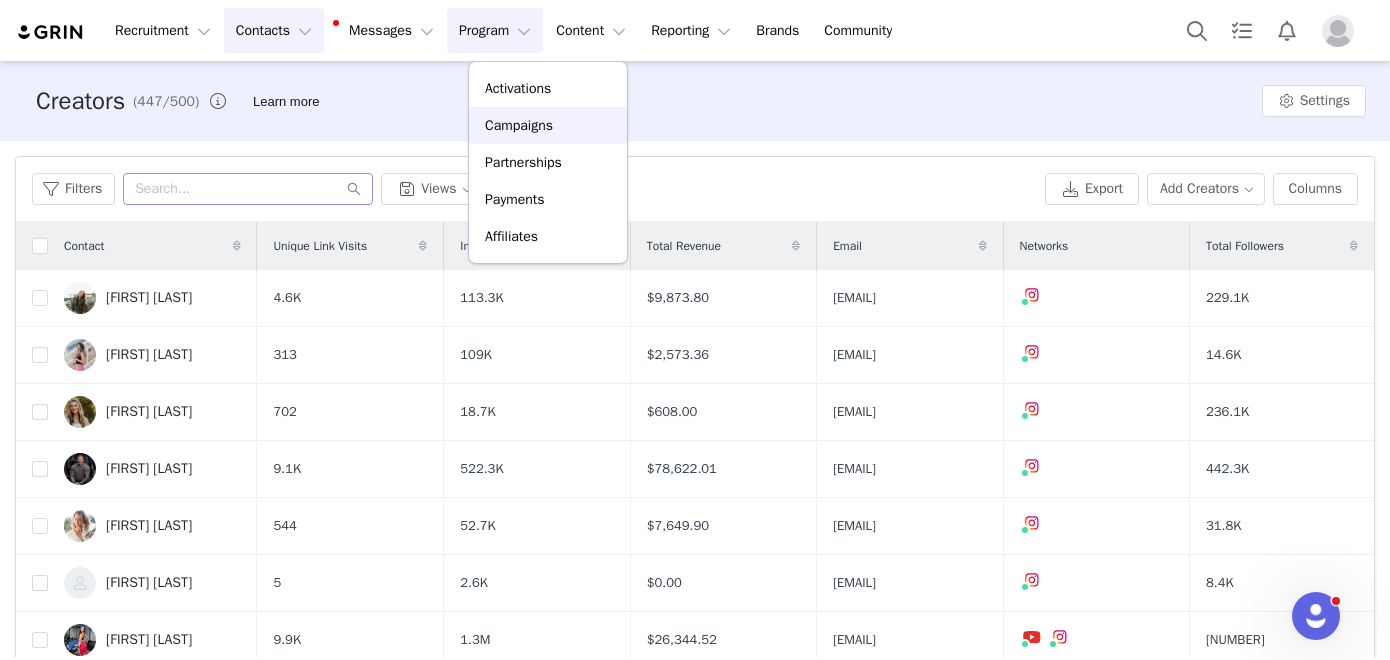 click on "Campaigns" at bounding box center [519, 125] 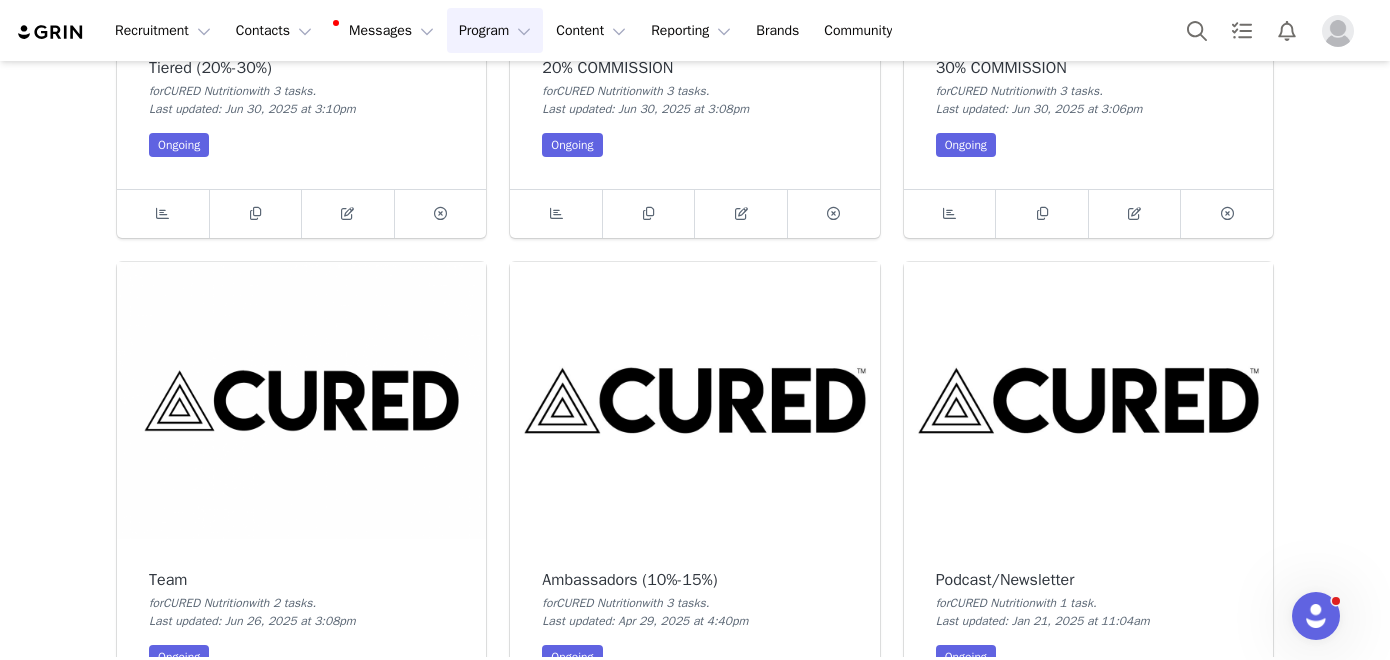 scroll, scrollTop: 421, scrollLeft: 0, axis: vertical 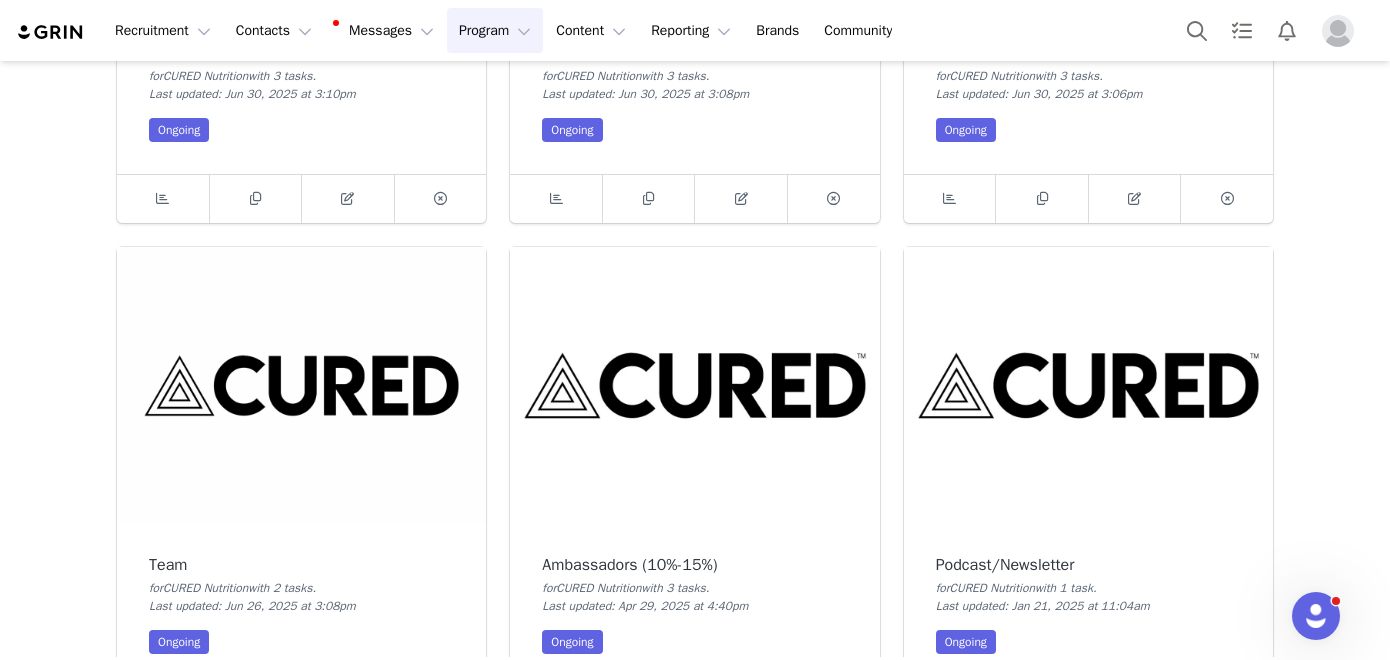 click at bounding box center [694, 385] 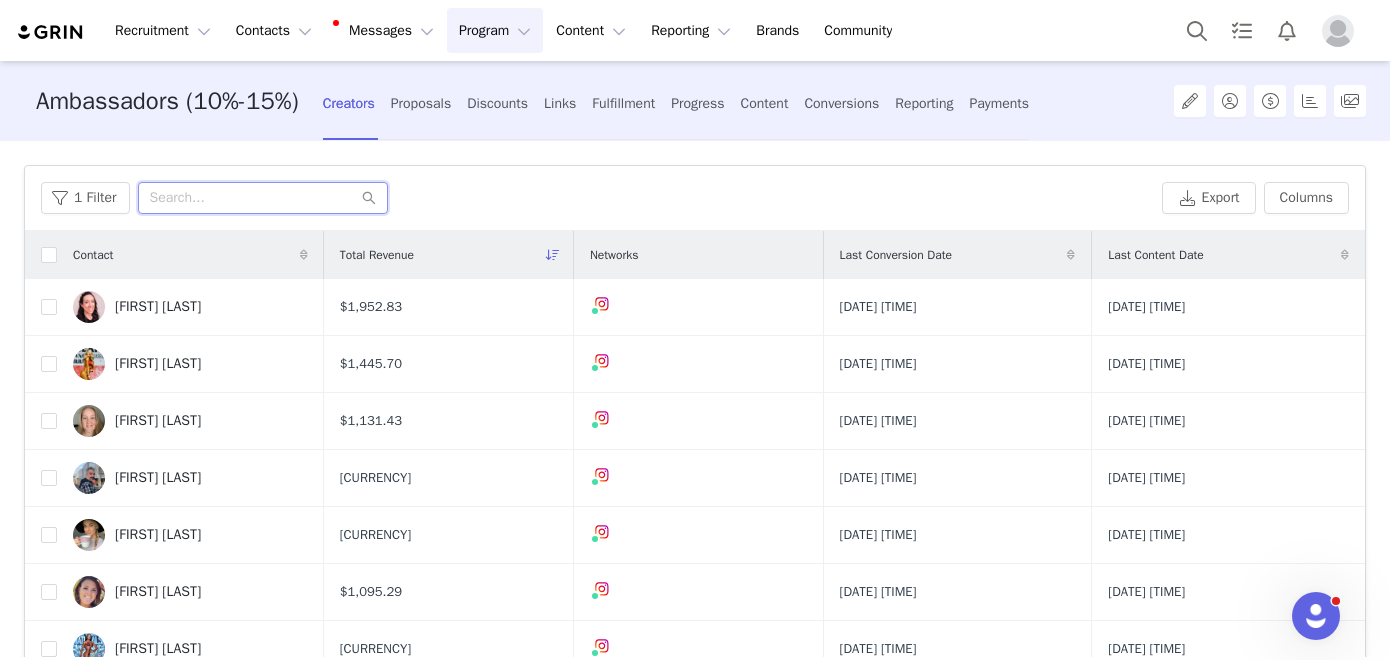 click at bounding box center [263, 198] 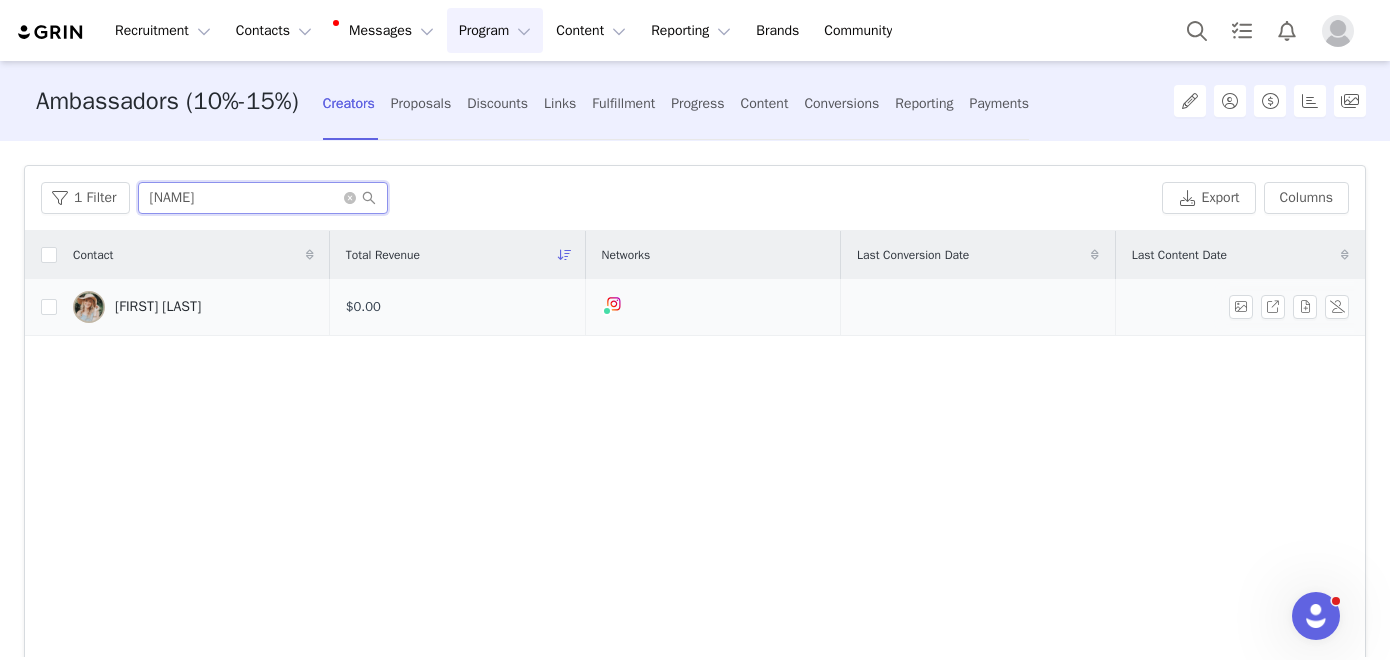 type on "[NAME]" 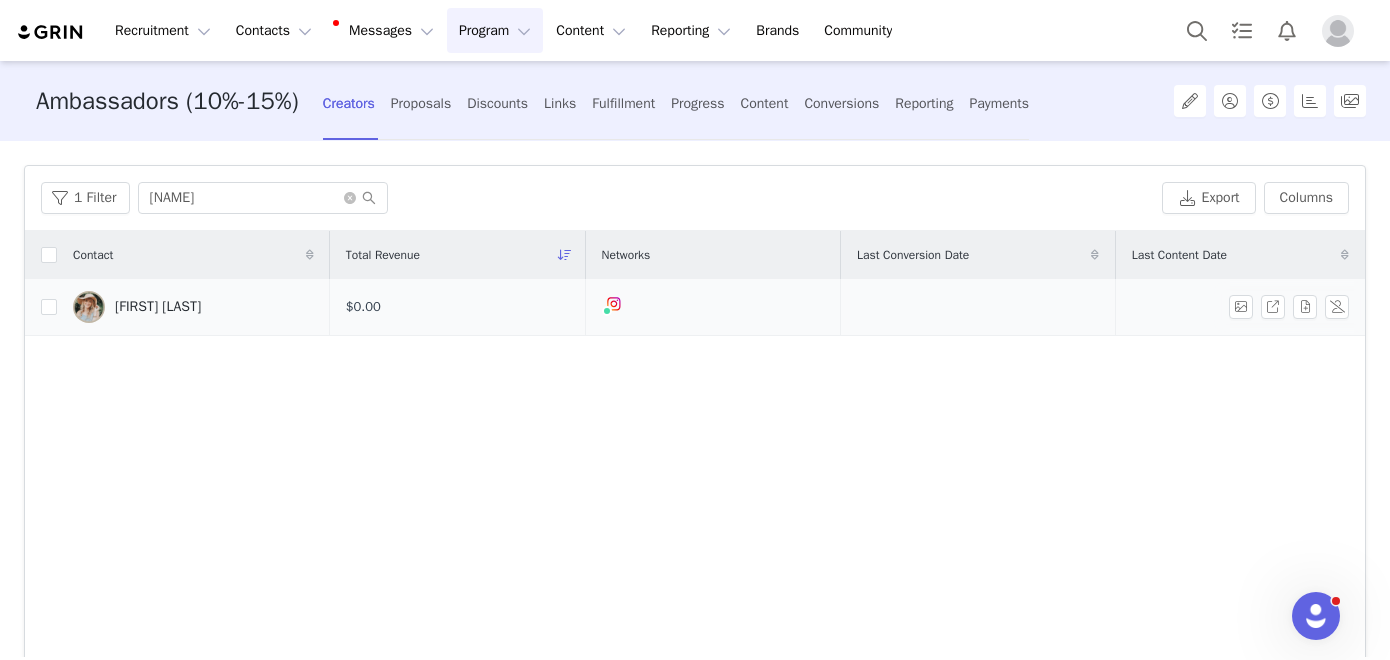 click on "[FIRST] [LAST]" at bounding box center [158, 307] 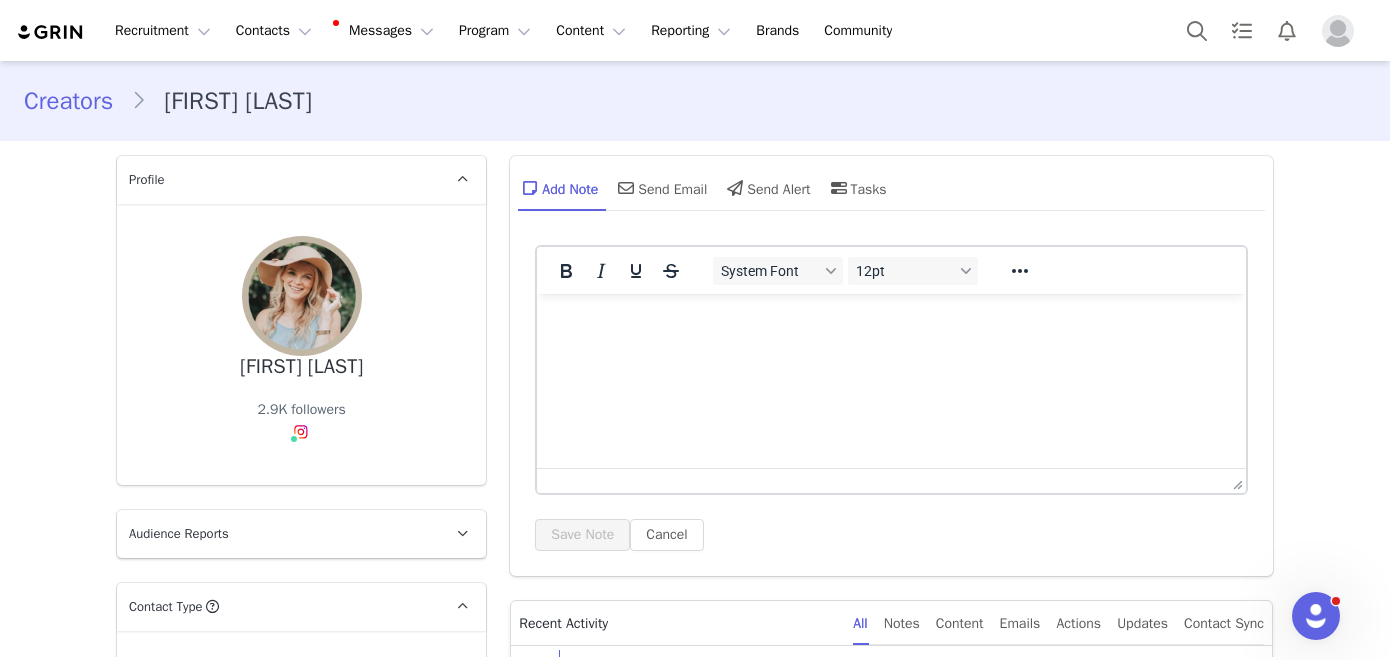 type on "+1 (United States)" 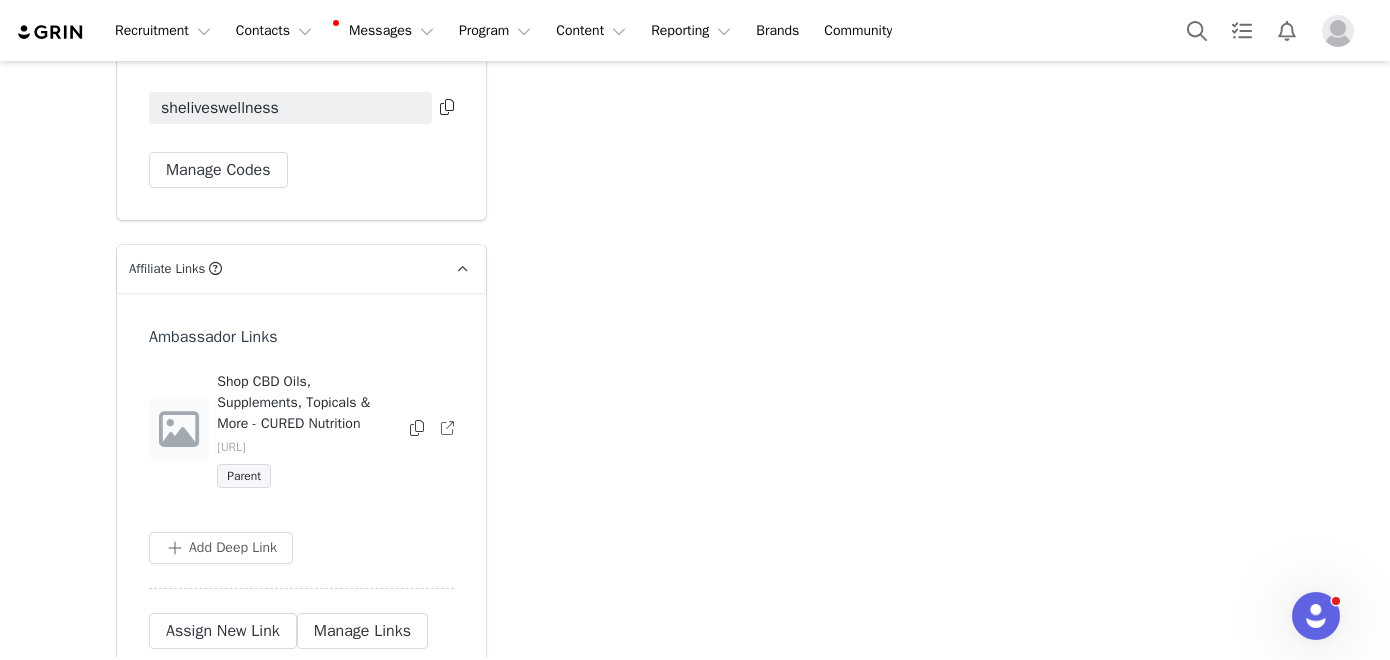 scroll, scrollTop: 5668, scrollLeft: 0, axis: vertical 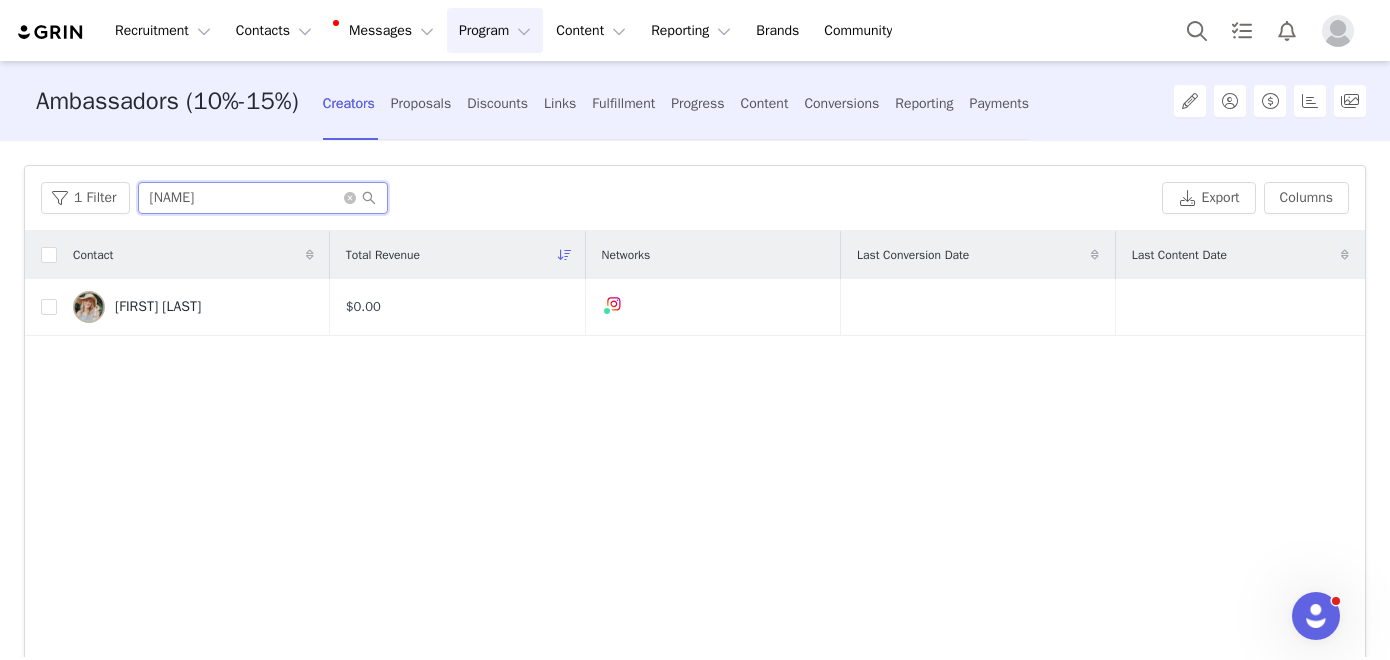 drag, startPoint x: 246, startPoint y: 198, endPoint x: 139, endPoint y: 198, distance: 107 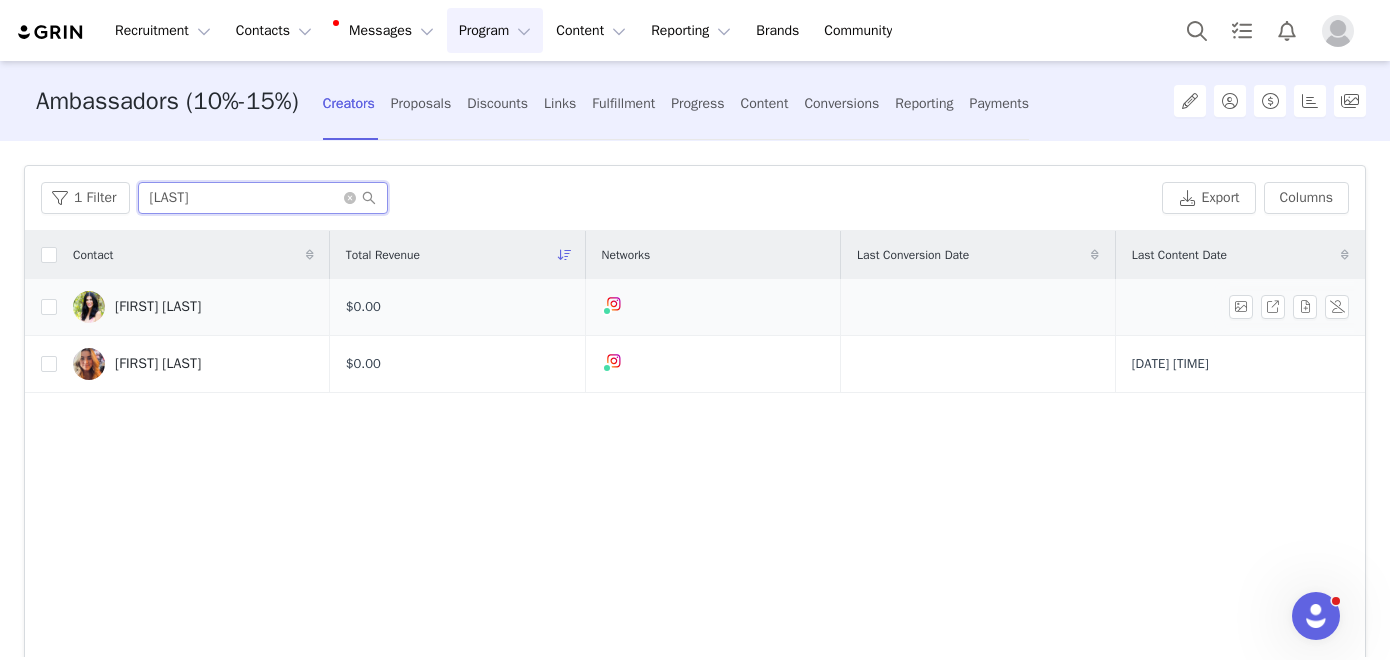 type on "[LAST]" 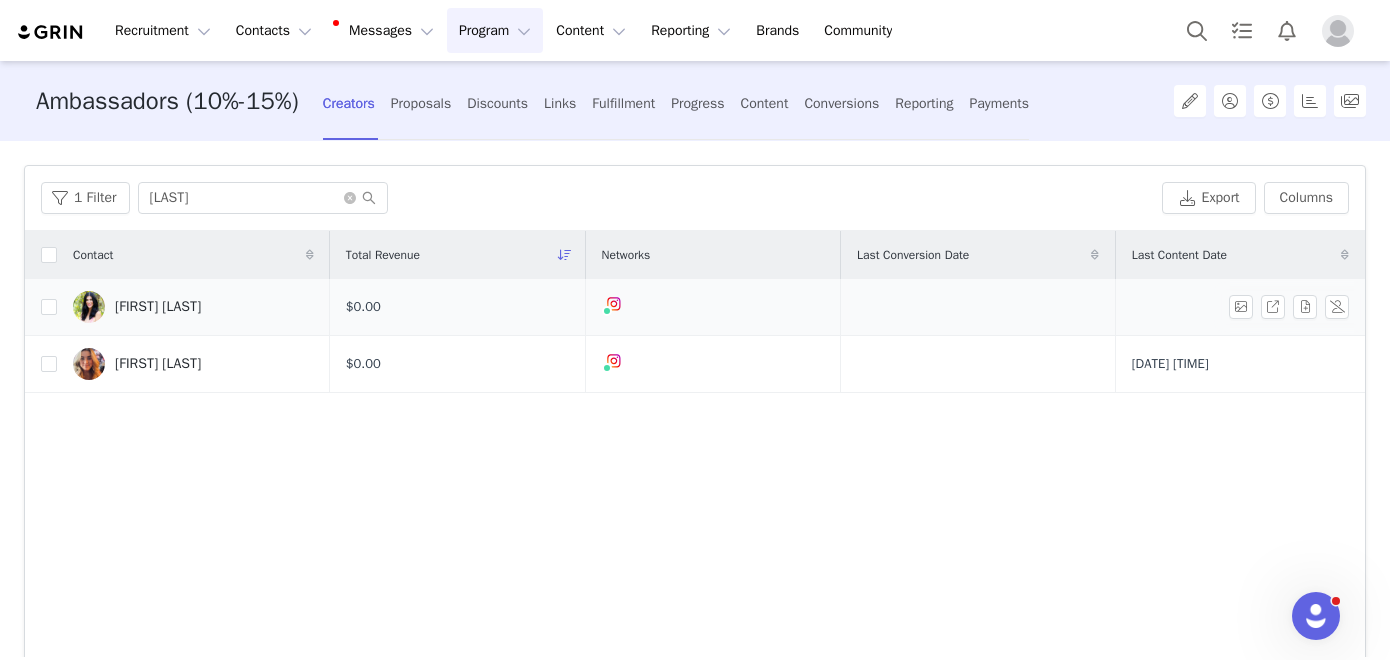 click on "[FIRST] [LAST]" at bounding box center (193, 307) 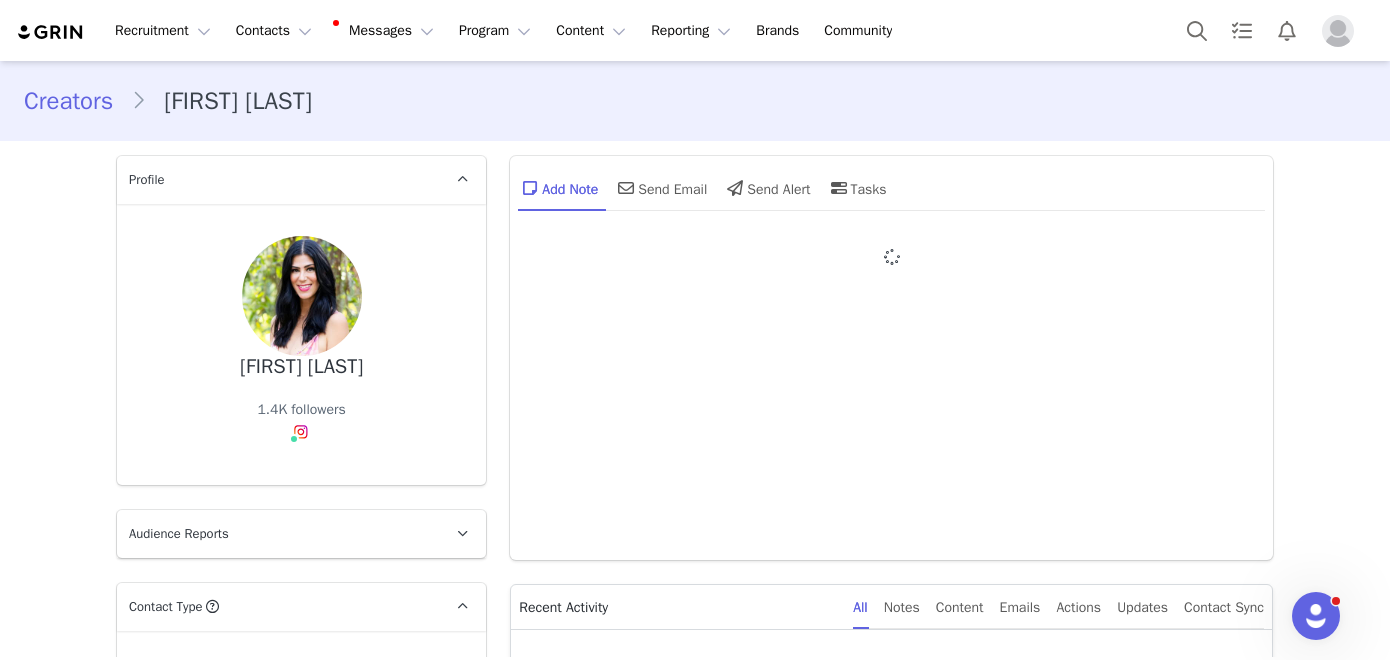 type on "+1 (United States)" 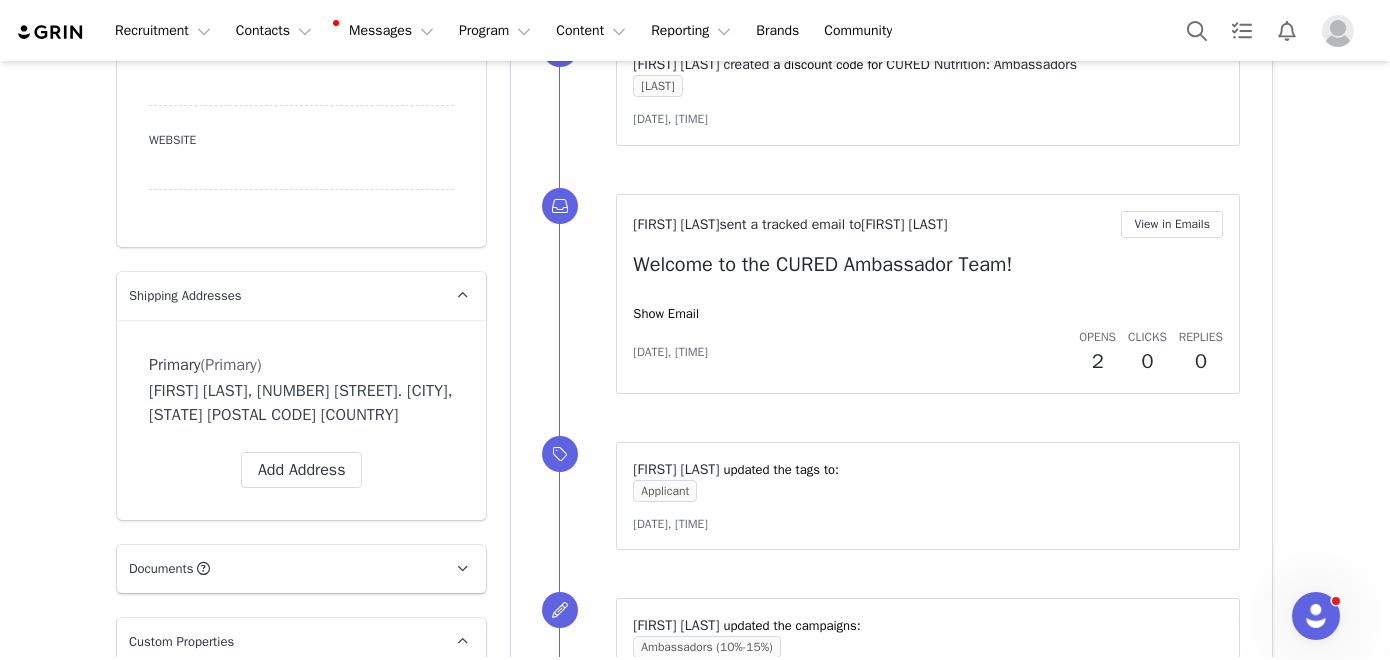 scroll, scrollTop: 1841, scrollLeft: 0, axis: vertical 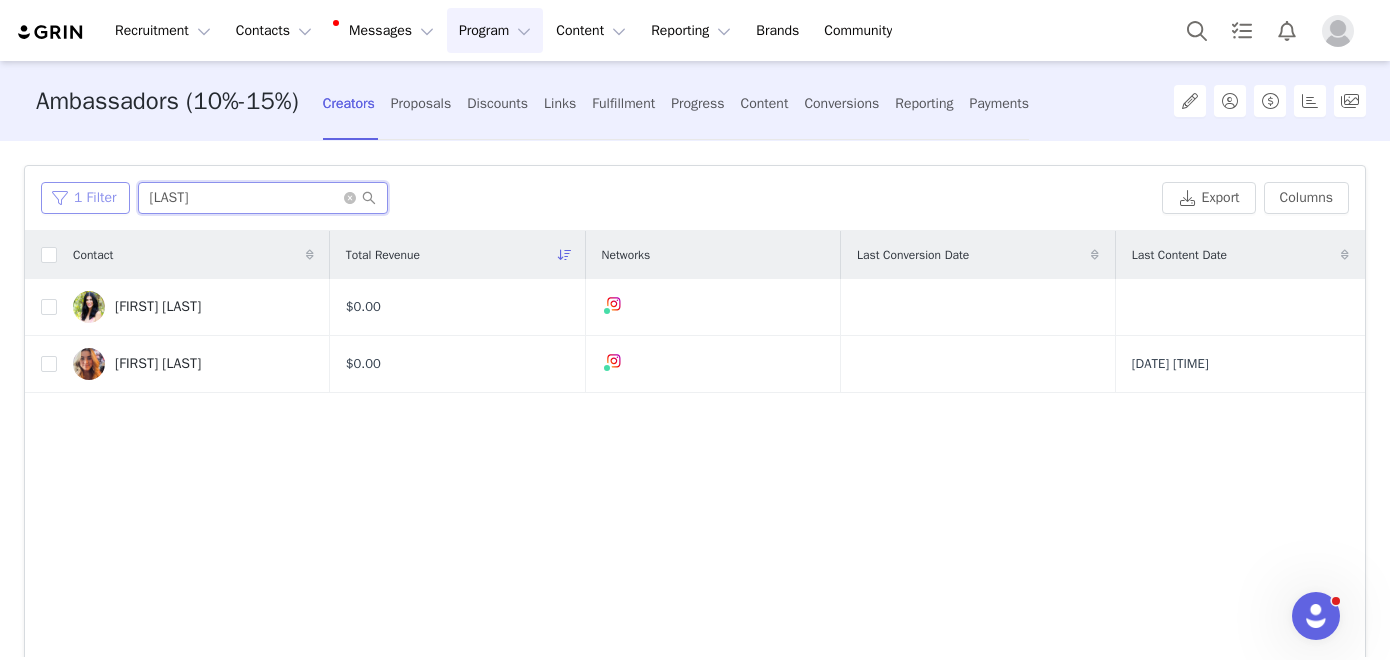 drag, startPoint x: 212, startPoint y: 197, endPoint x: 128, endPoint y: 197, distance: 84 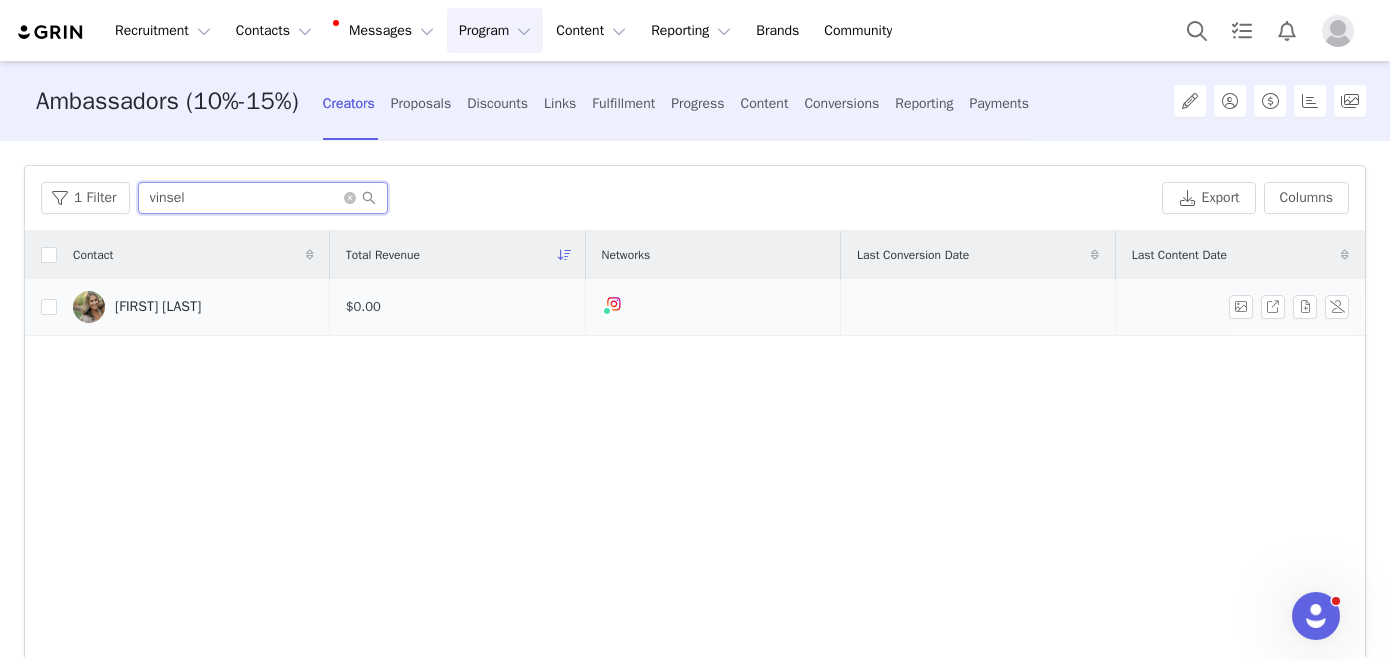 type on "vinsel" 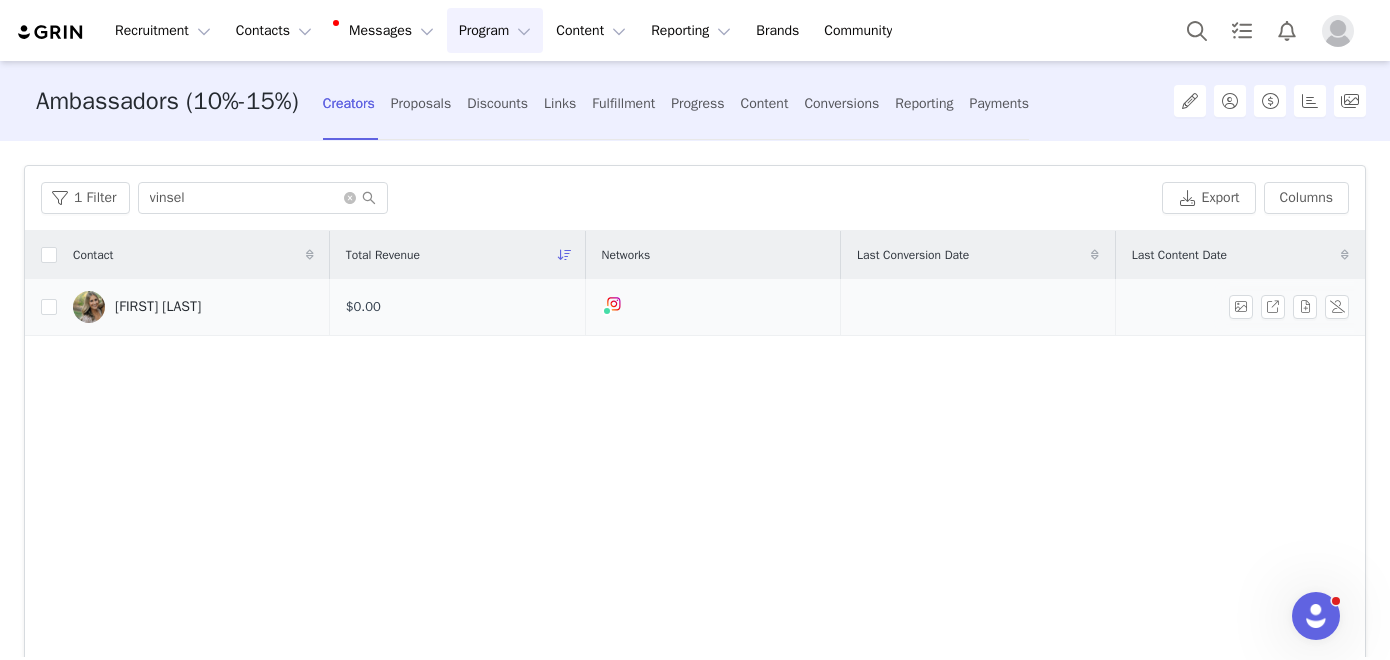 click on "[FIRST] [LAST]" at bounding box center (158, 307) 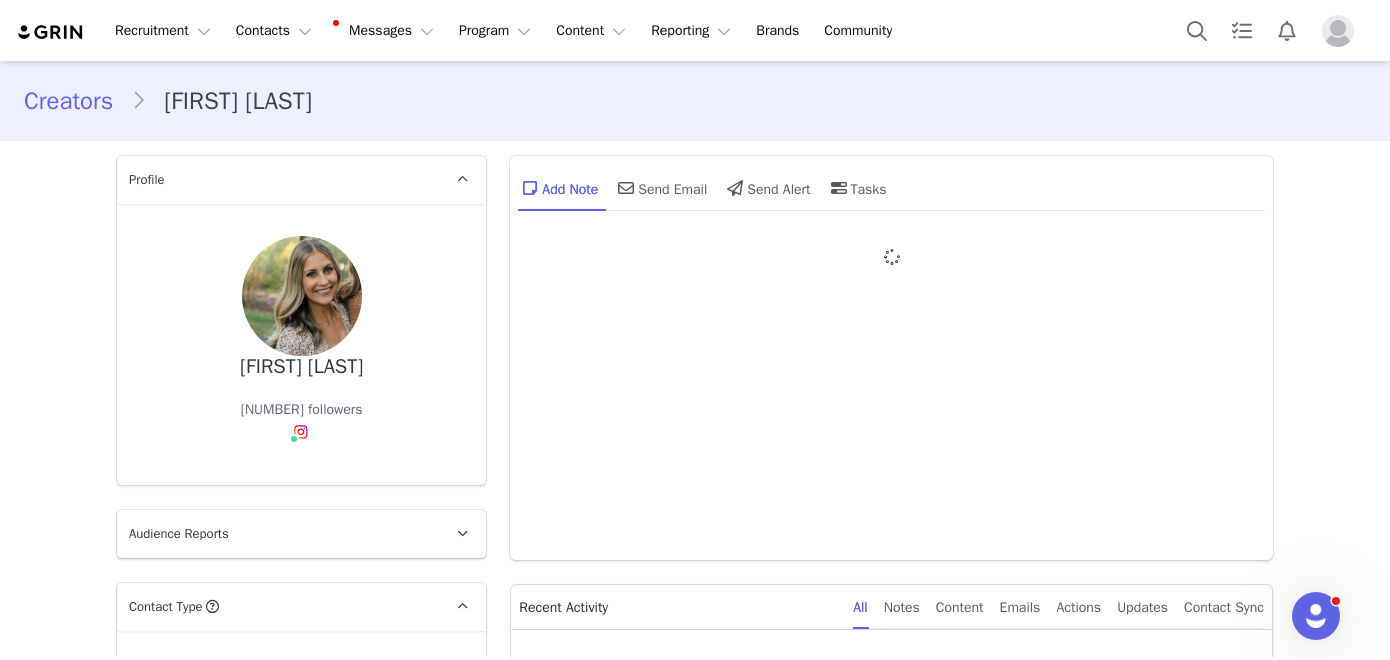 type on "+1 (United States)" 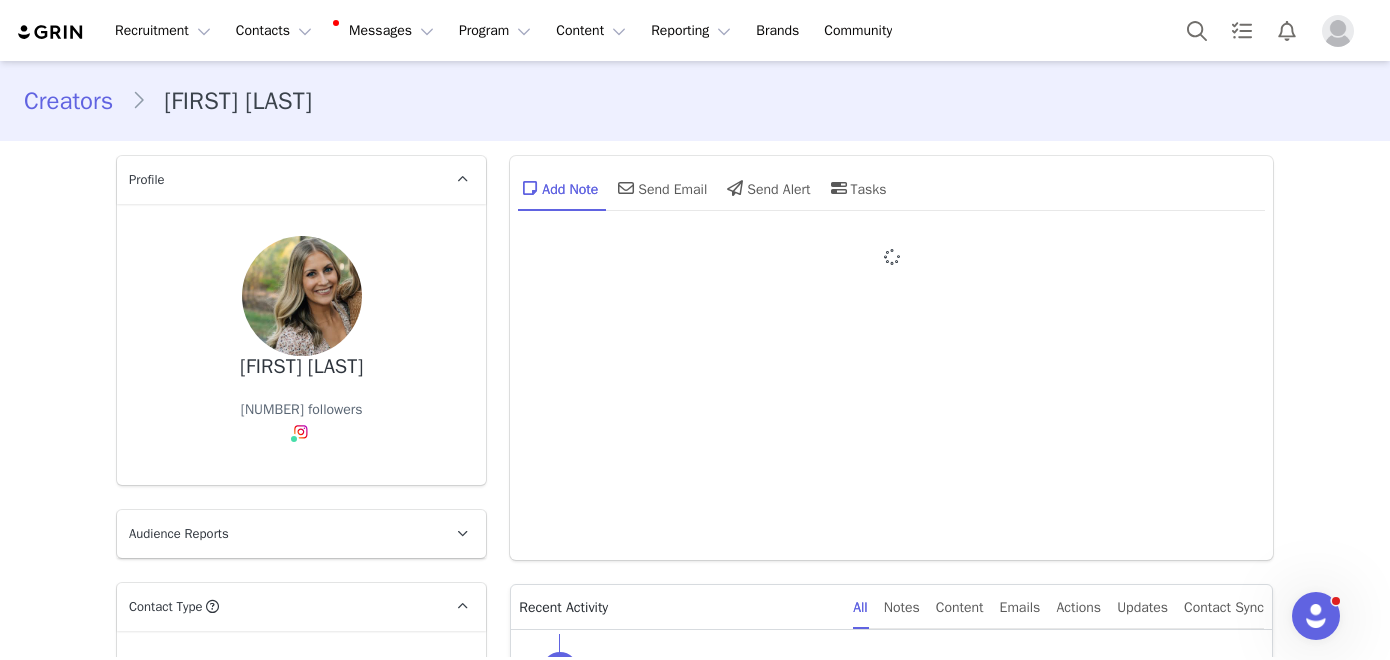 scroll, scrollTop: 0, scrollLeft: 0, axis: both 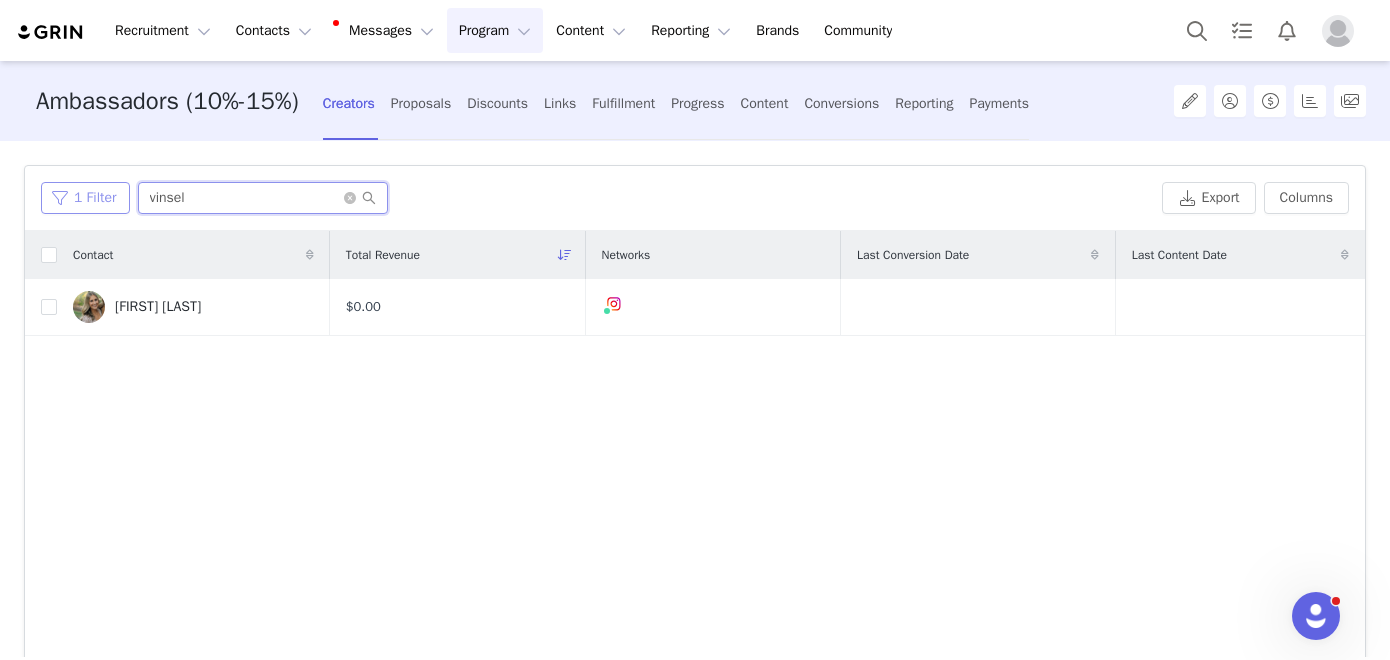 drag, startPoint x: 210, startPoint y: 202, endPoint x: 105, endPoint y: 202, distance: 105 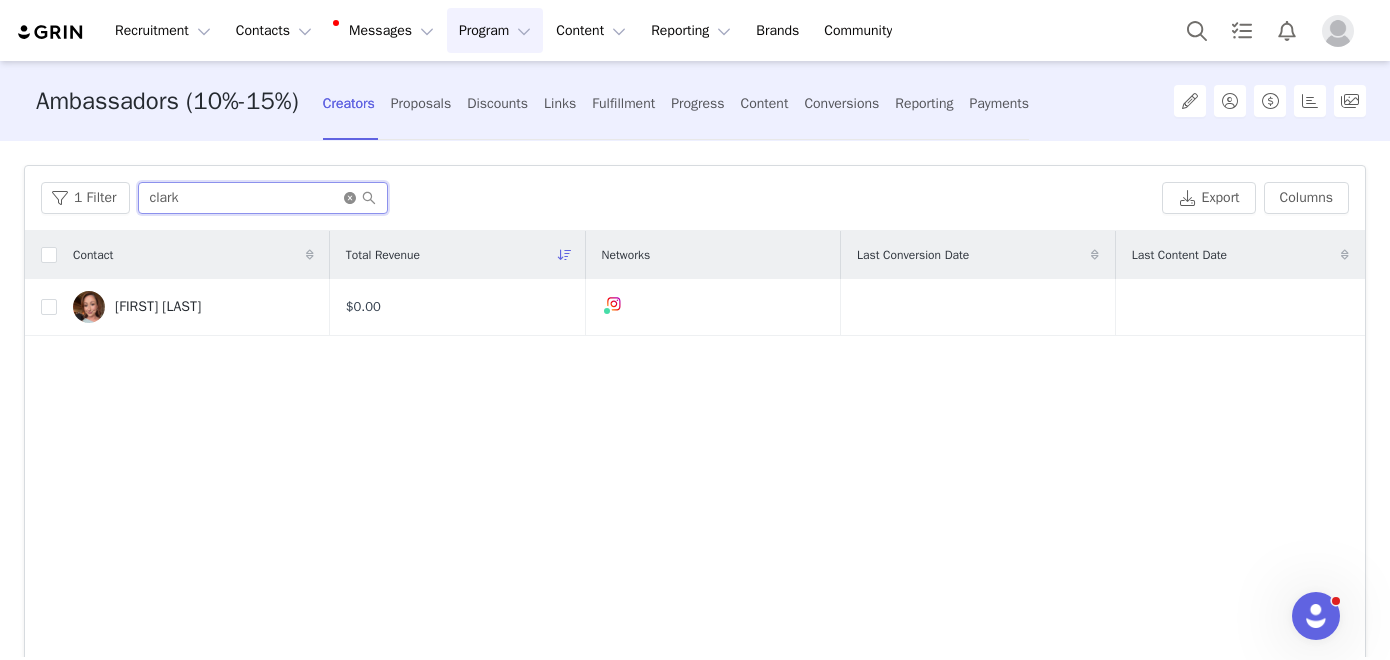 type on "clark" 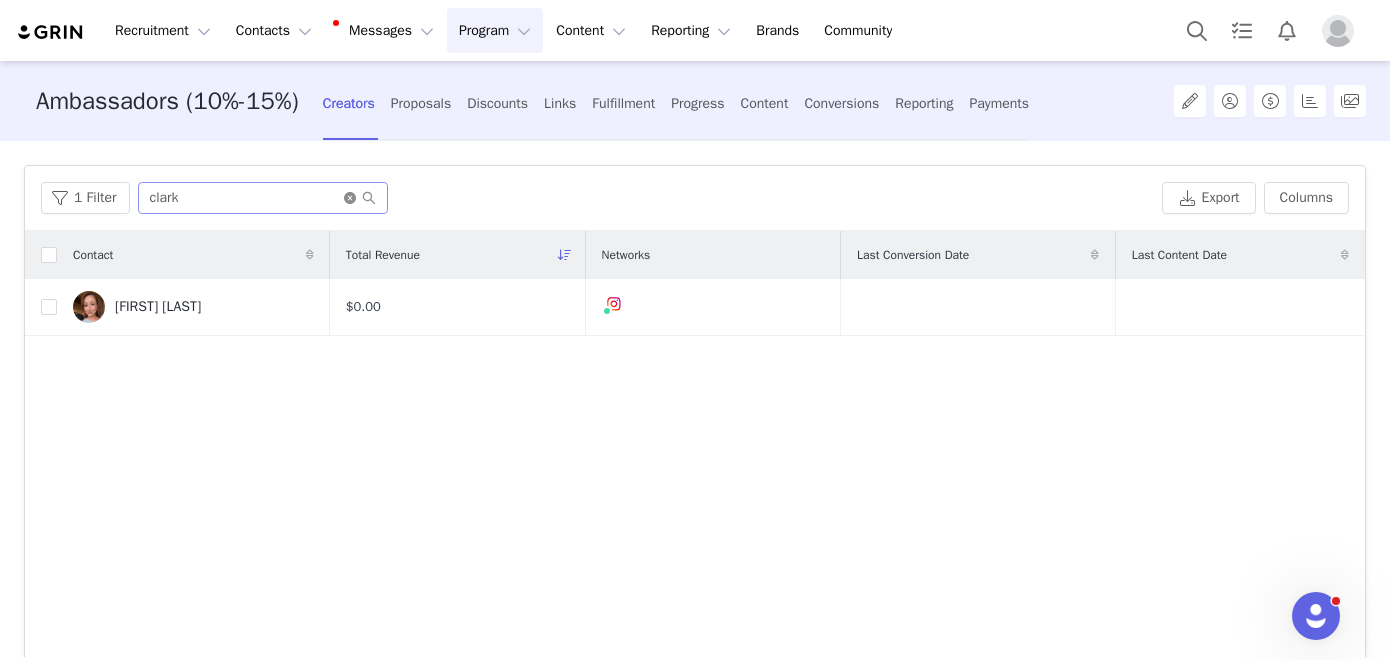click 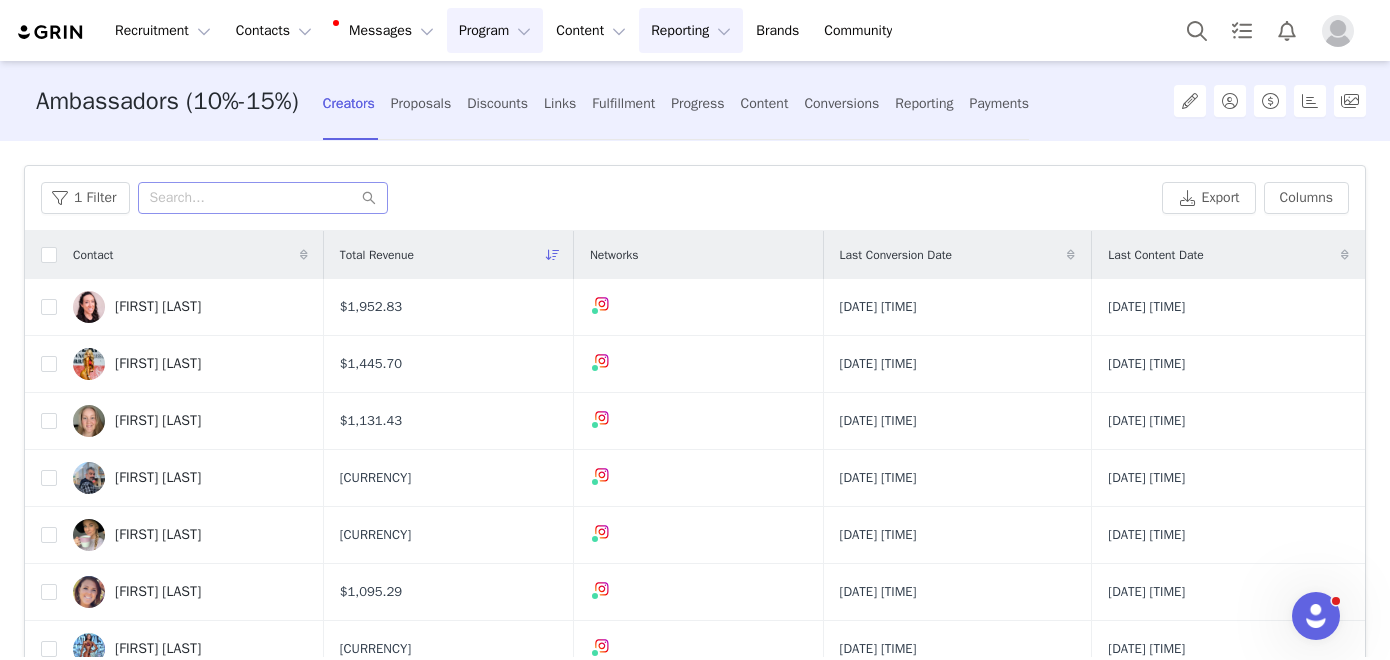 click on "Reporting Reporting" at bounding box center [691, 30] 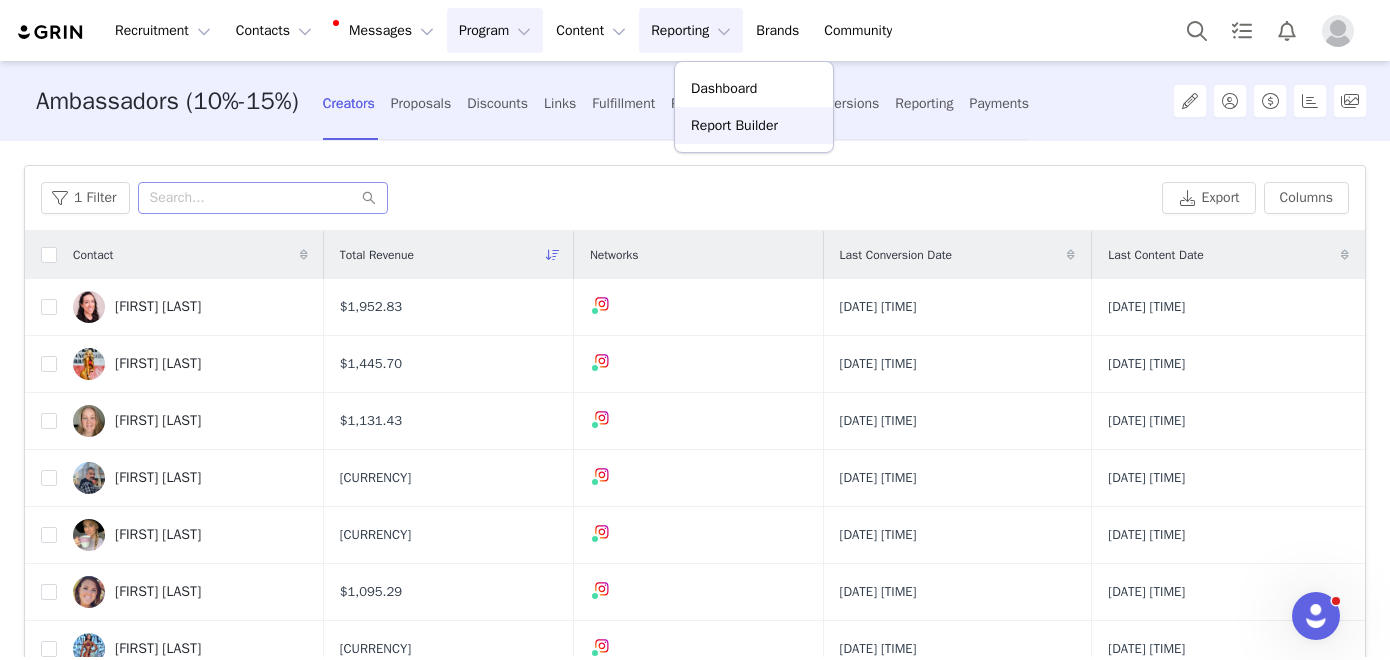 click on "Report Builder" at bounding box center [734, 125] 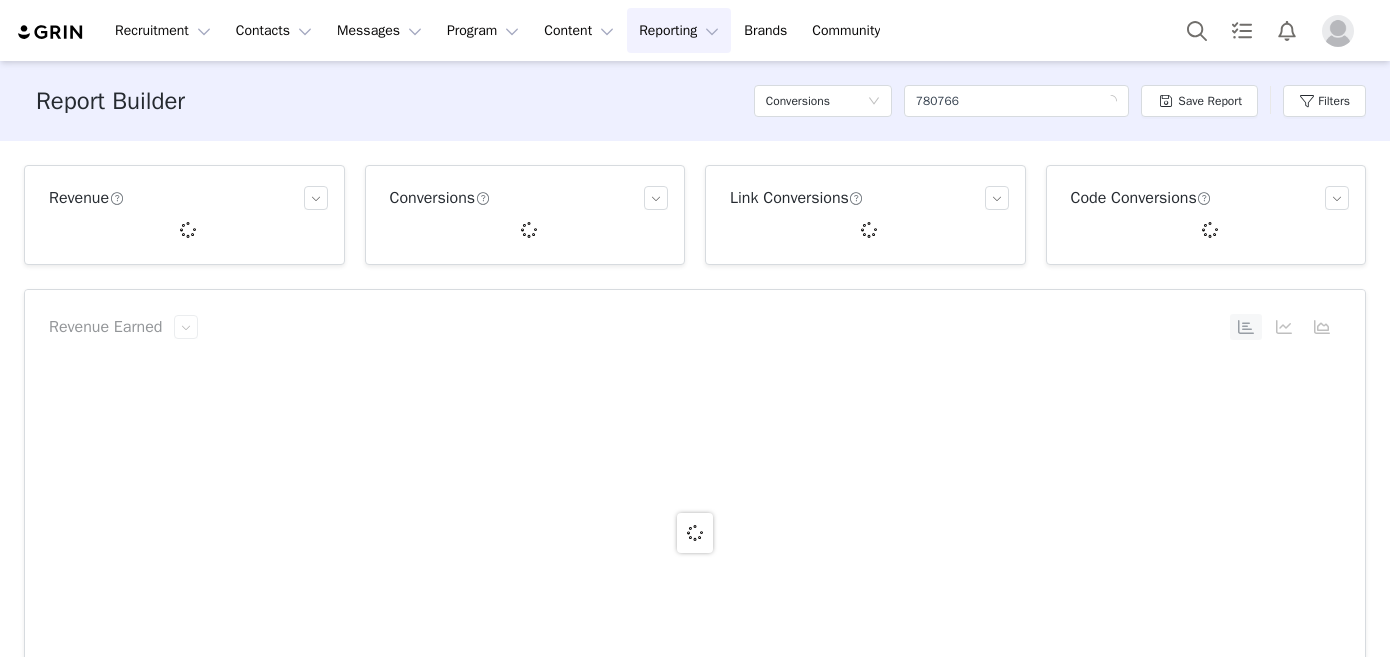 scroll, scrollTop: 0, scrollLeft: 0, axis: both 